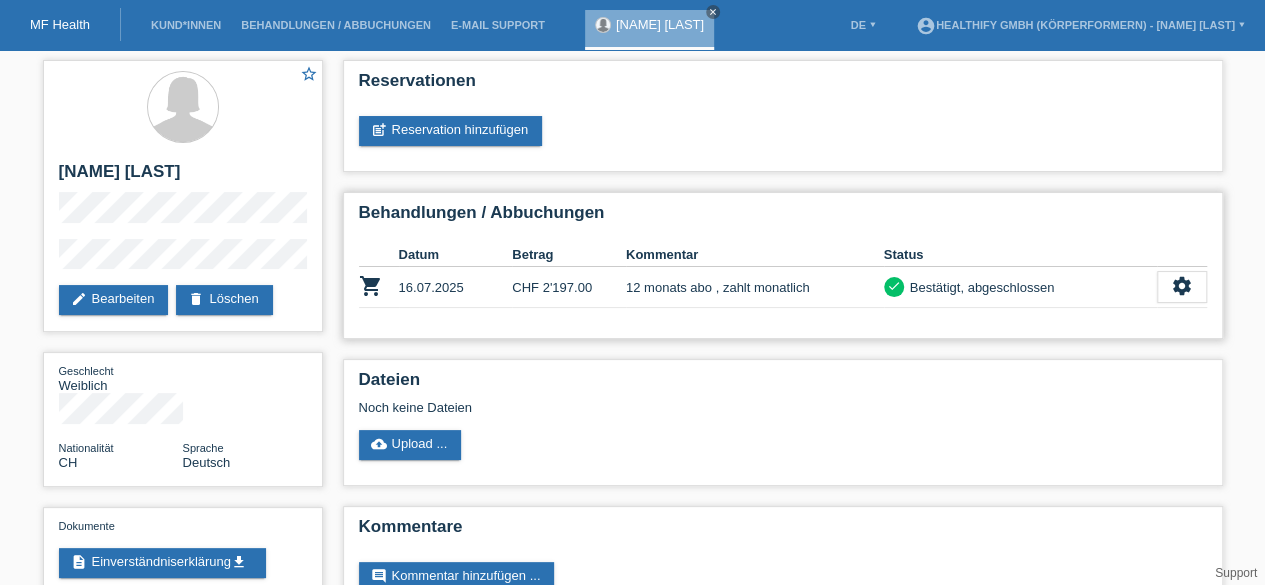 scroll, scrollTop: 52, scrollLeft: 0, axis: vertical 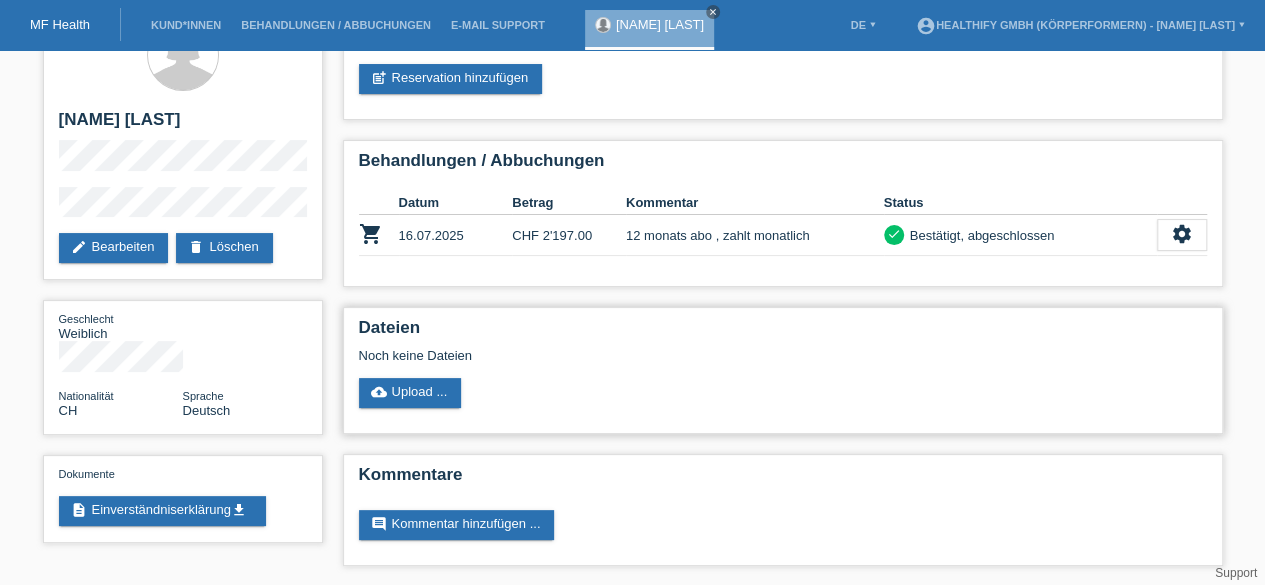 click on "cloud_upload  Upload ..." at bounding box center [783, 393] 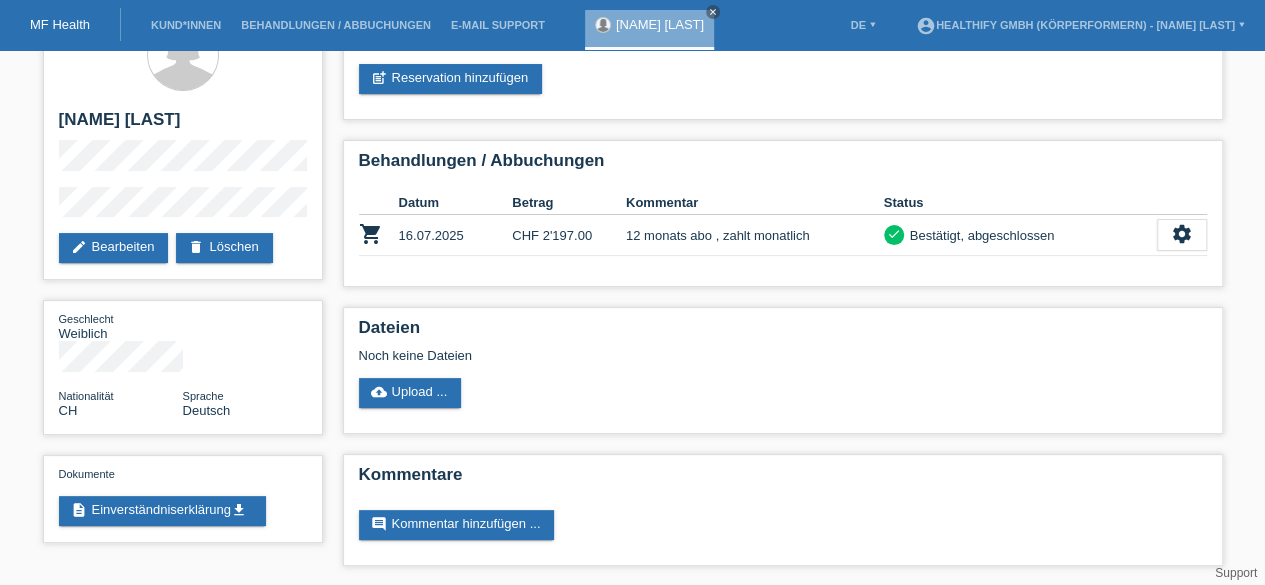 click on "Reservationen
post_add  Reservation hinzufügen
Behandlungen / Abbuchungen
Datum
Betrag
Kommentar
Status" at bounding box center [783, 292] 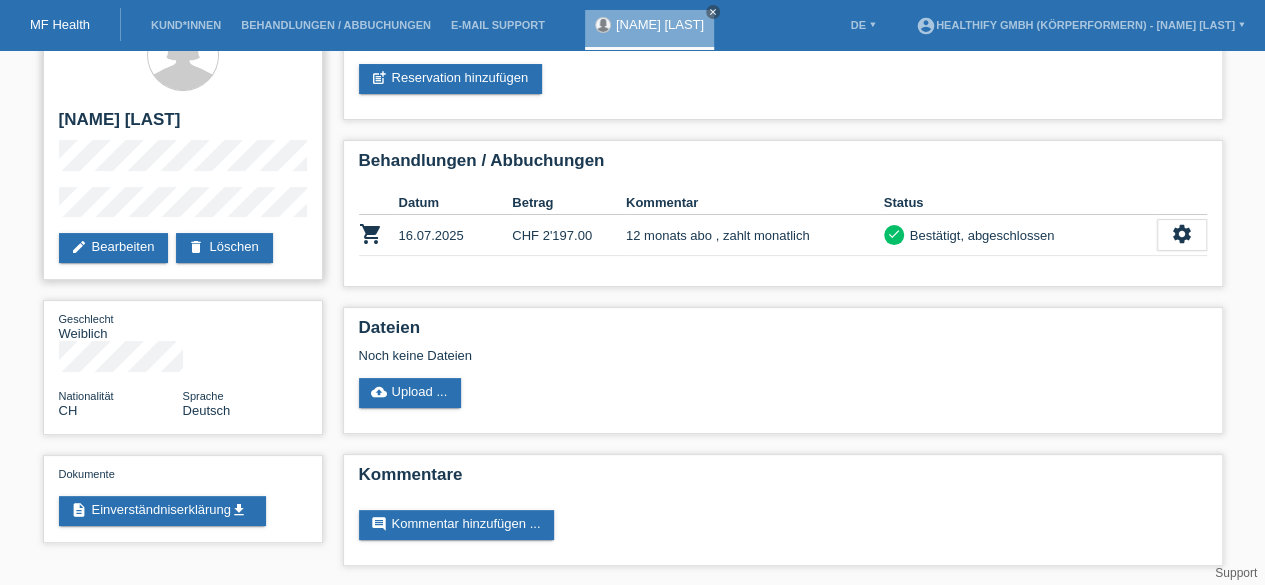 scroll, scrollTop: 0, scrollLeft: 0, axis: both 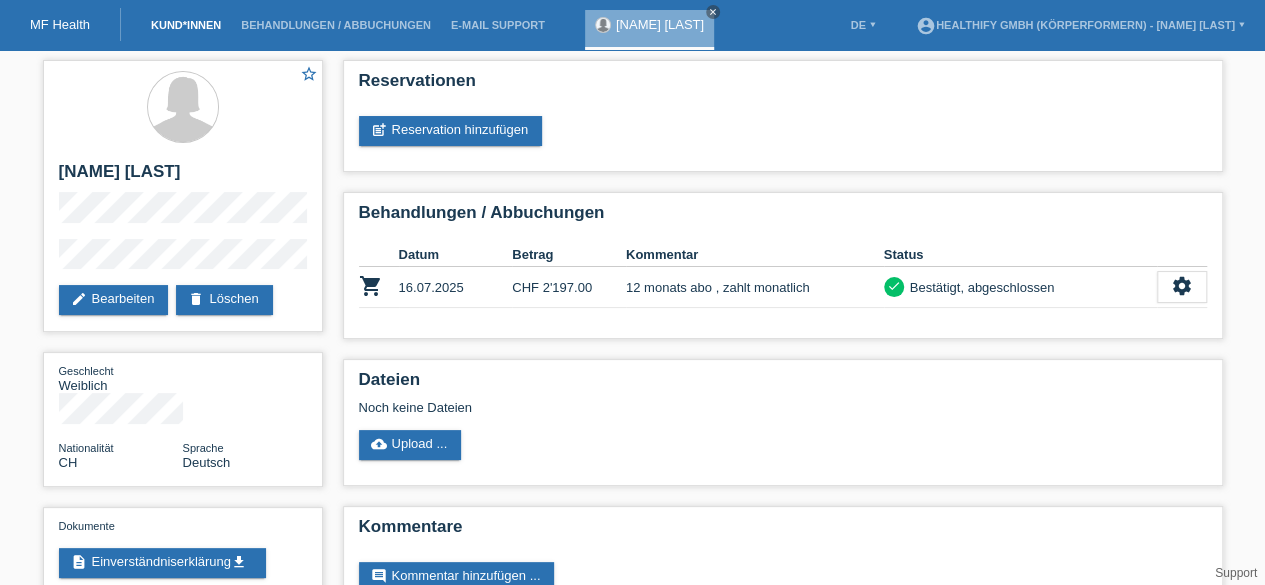 click on "Kund*innen" at bounding box center (186, 25) 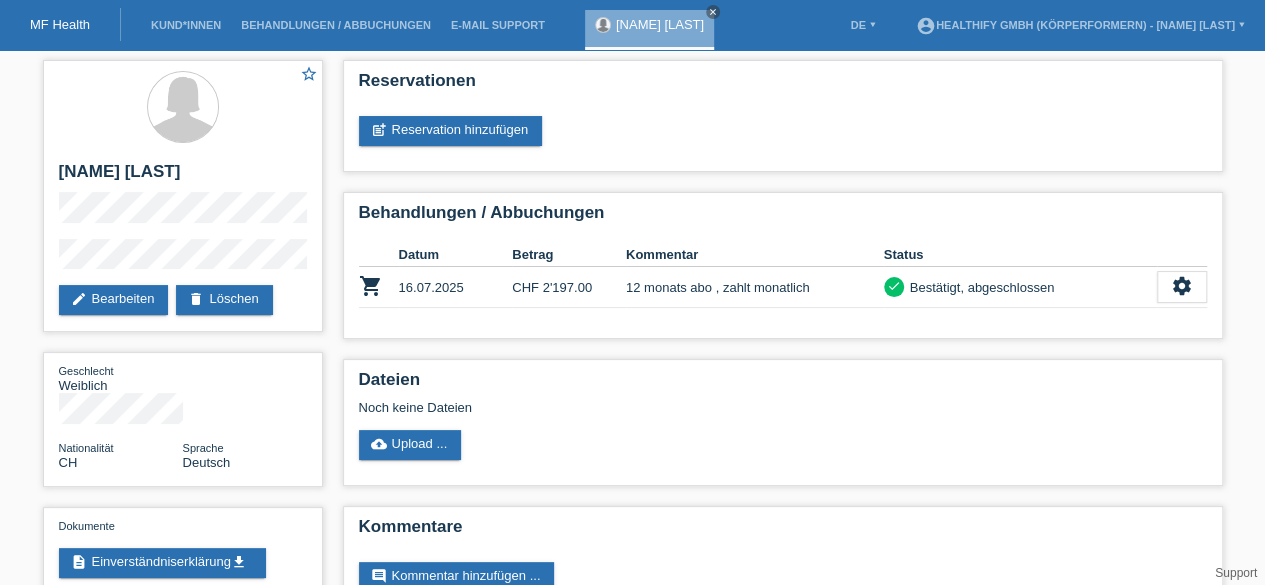 click on "Kund*innen" at bounding box center [186, 25] 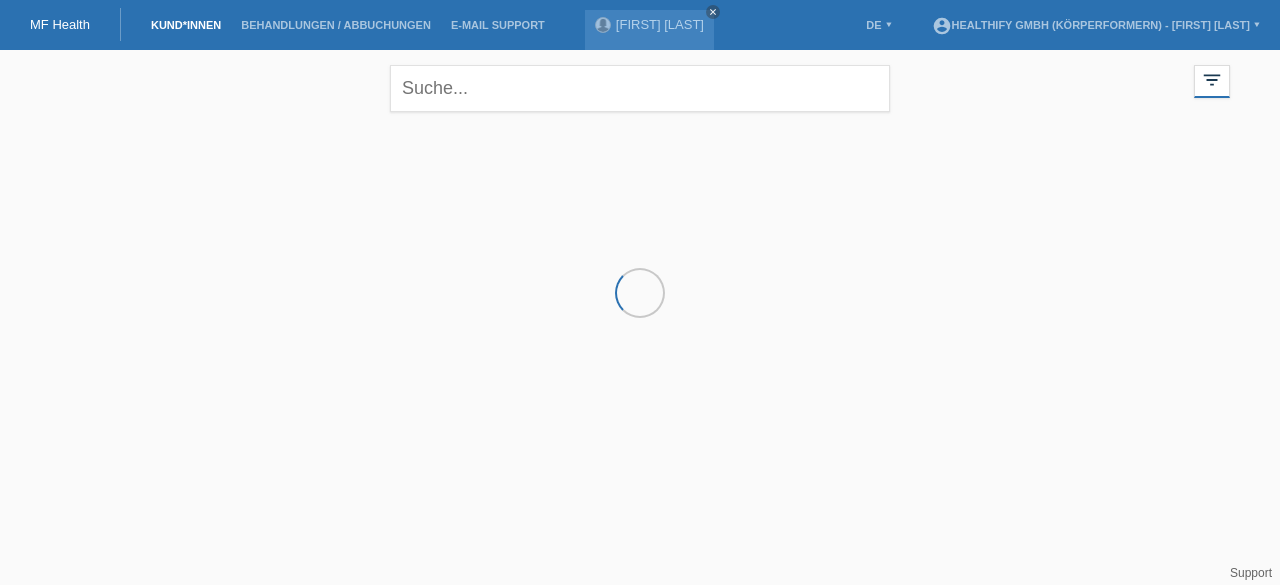 scroll, scrollTop: 0, scrollLeft: 0, axis: both 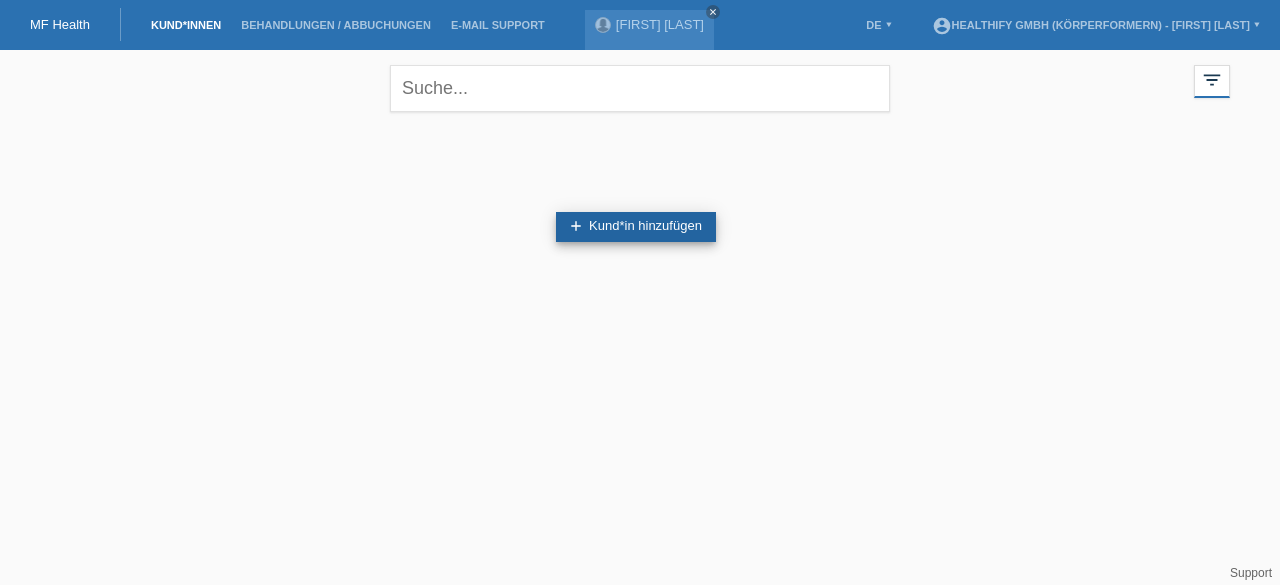 click on "add  Kund*in hinzufügen" at bounding box center (636, 227) 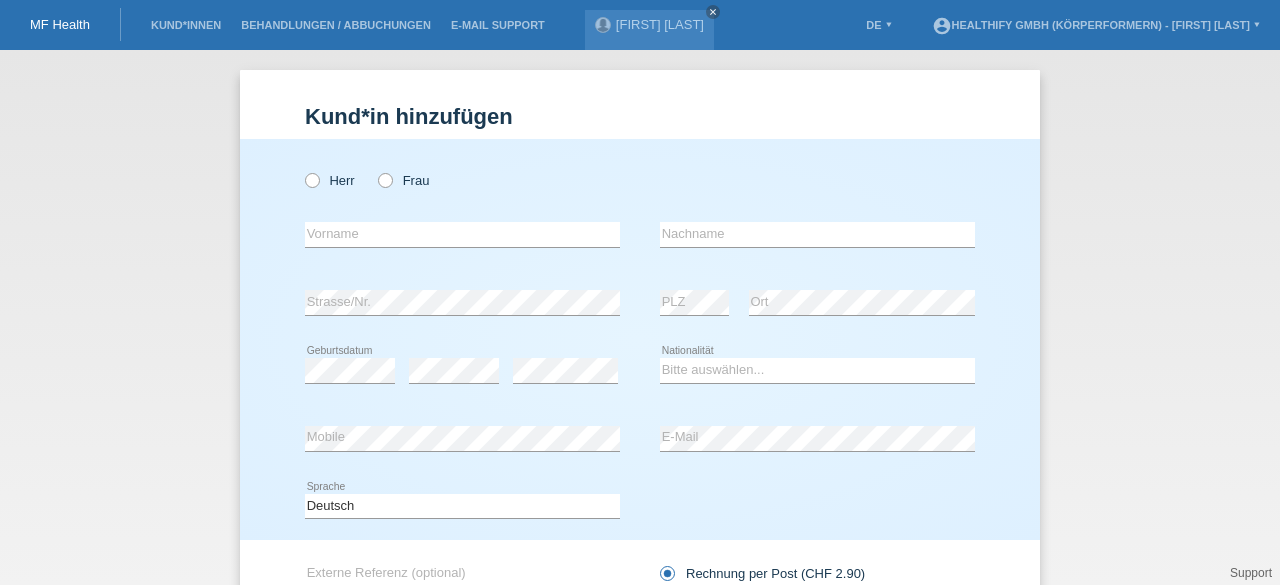 scroll, scrollTop: 0, scrollLeft: 0, axis: both 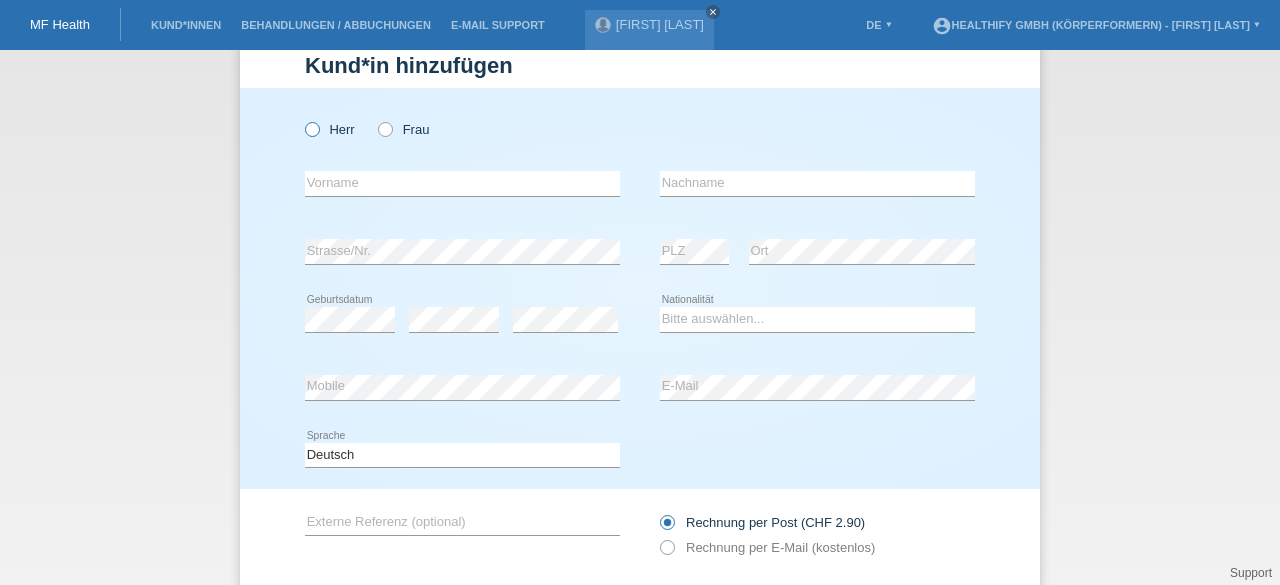 click at bounding box center [302, 119] 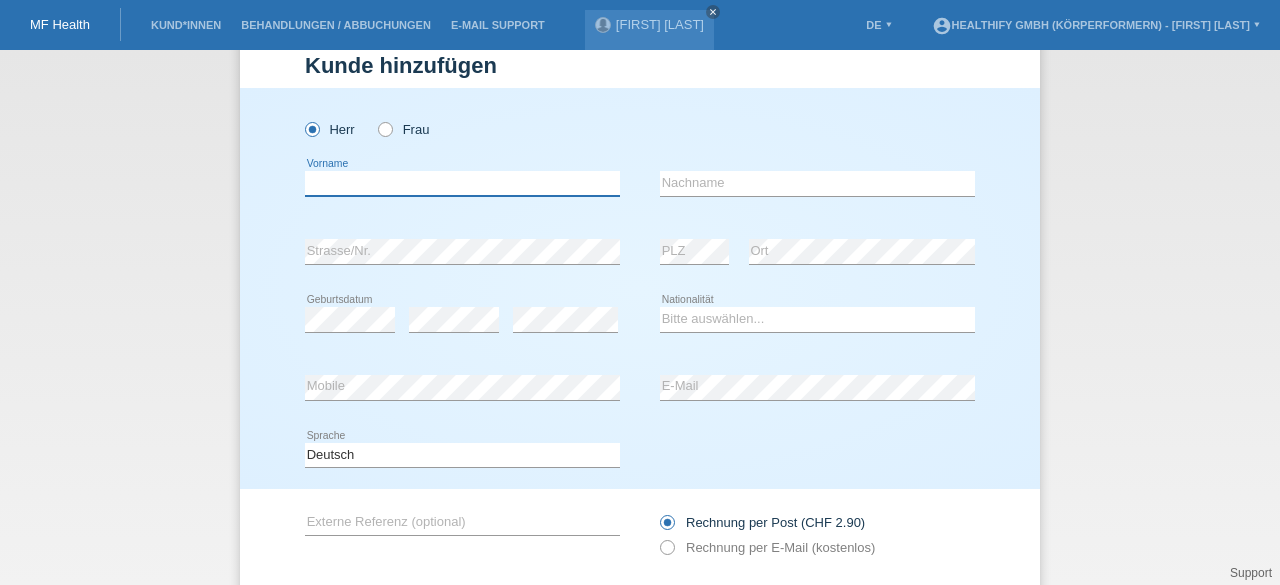 click at bounding box center (462, 183) 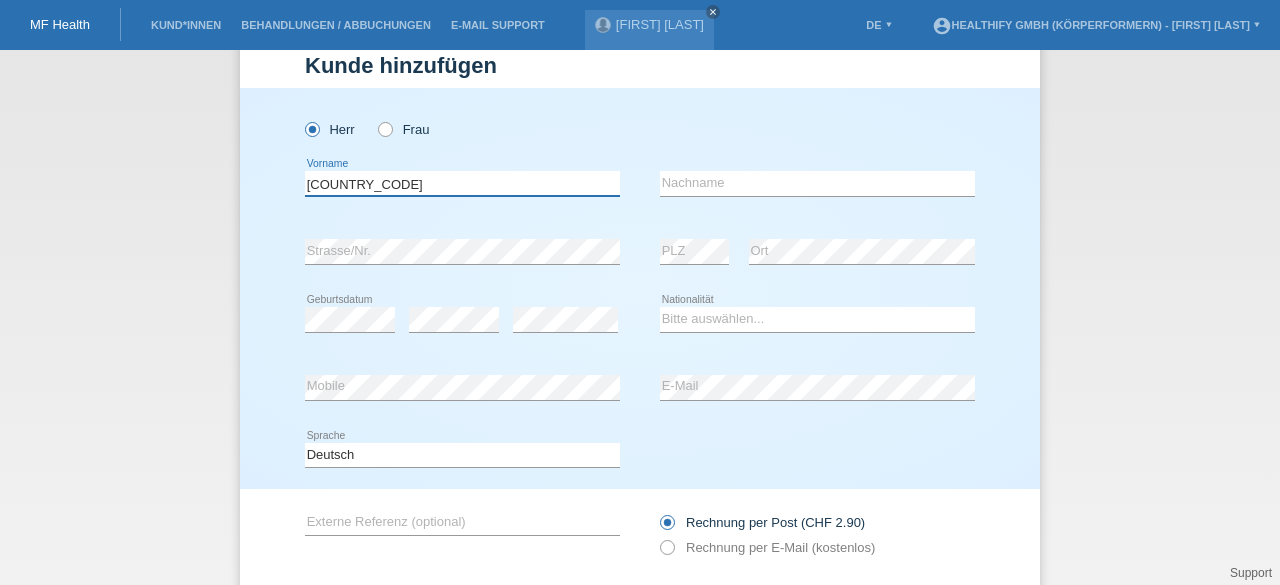type on "i" 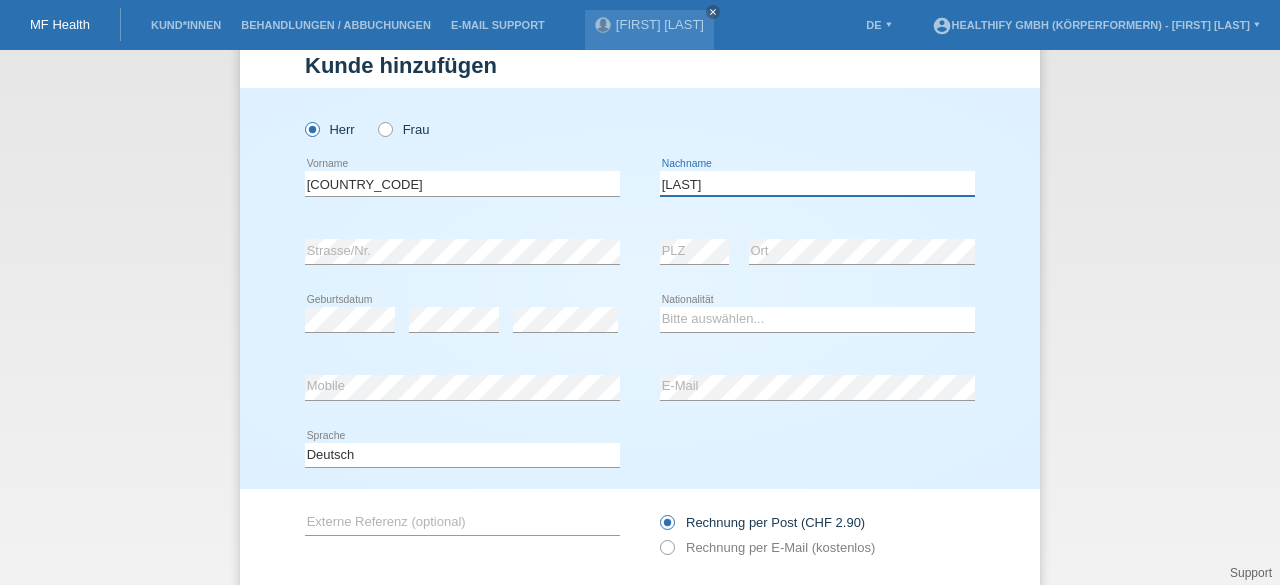 type on "Yanev" 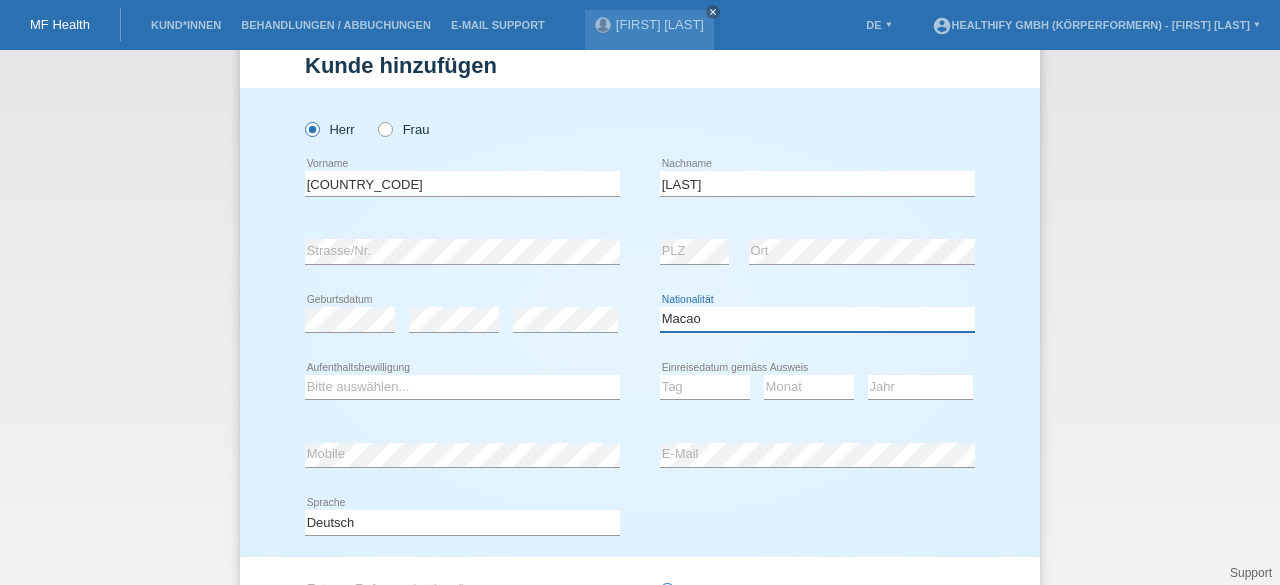 select on "MK" 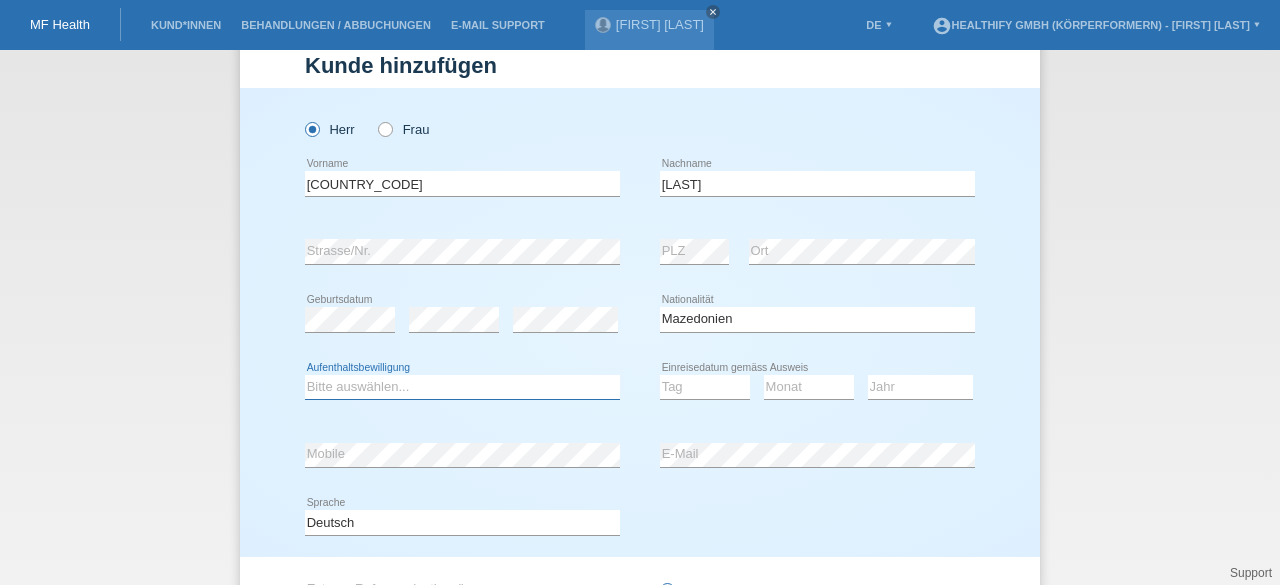 click on "Bitte auswählen...
C
B
B - Flüchtlingsstatus
Andere" at bounding box center (462, 387) 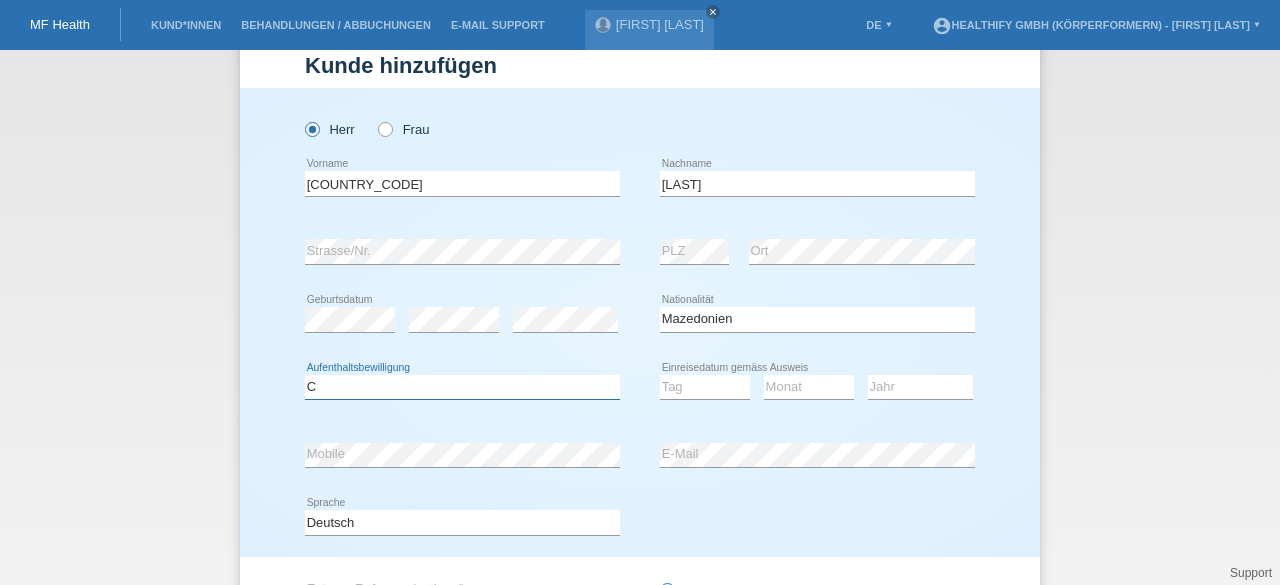 click on "Bitte auswählen...
C
B
B - Flüchtlingsstatus
Andere" at bounding box center (462, 387) 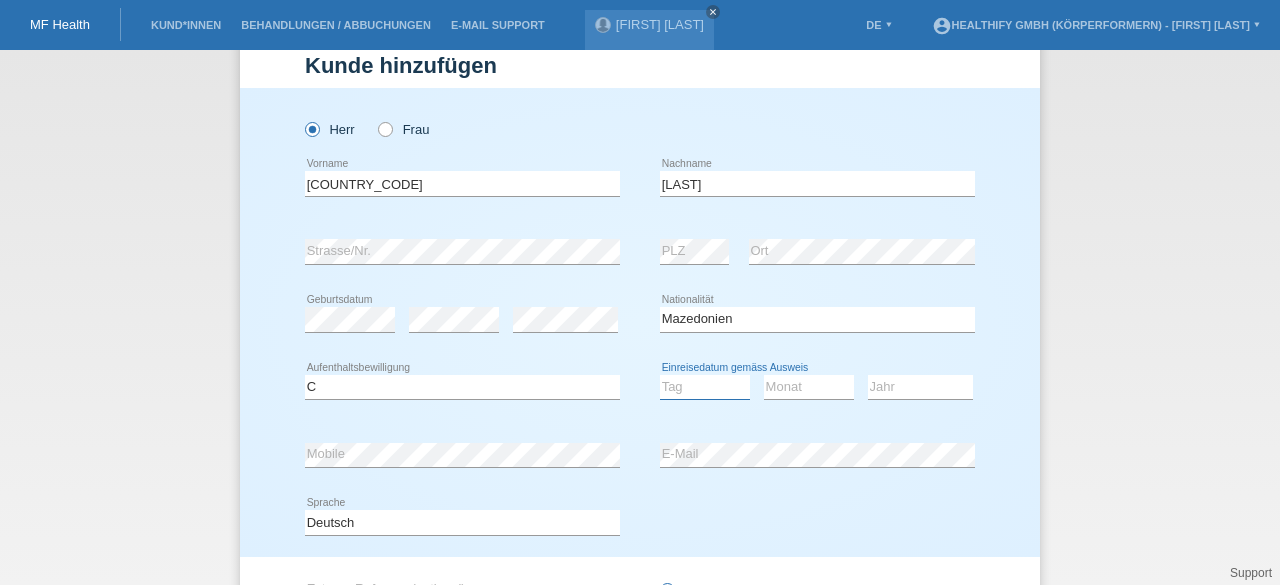 click on "Tag
01
02
03
04
05
06
07
08
09
10 11" at bounding box center [705, 387] 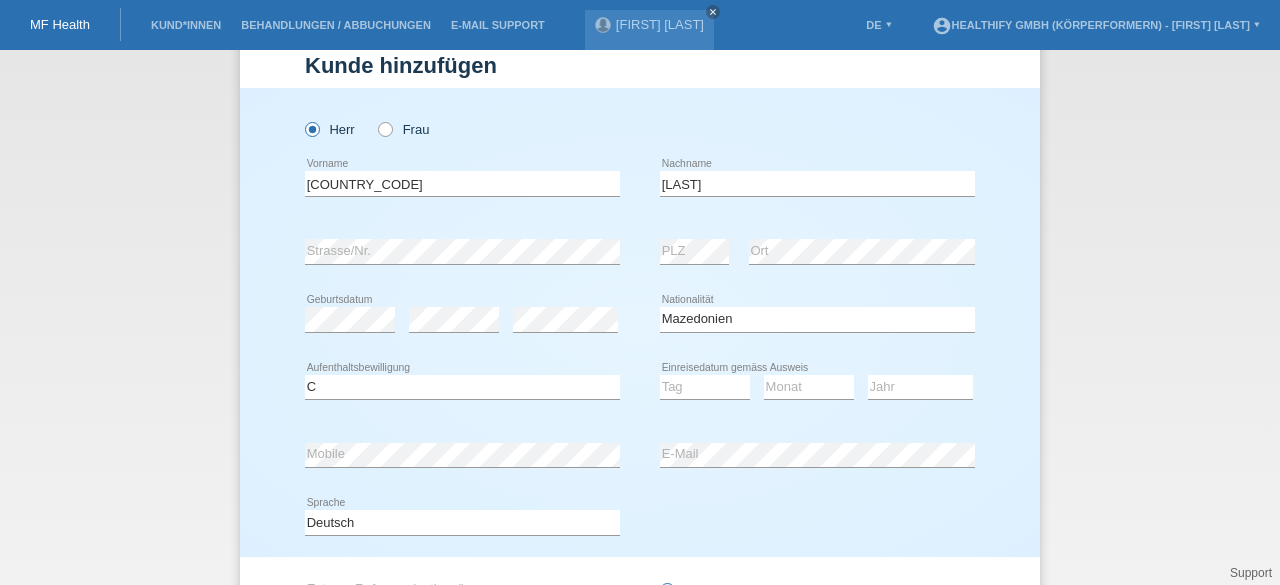 click on "Tag
01
02
03
04
05
06
07
08 09 10 11 12 13 14 15 16 17 18 19 20 21 22 23 24 25 26 27 28 29 30 31 error Monat 01" at bounding box center (817, 388) 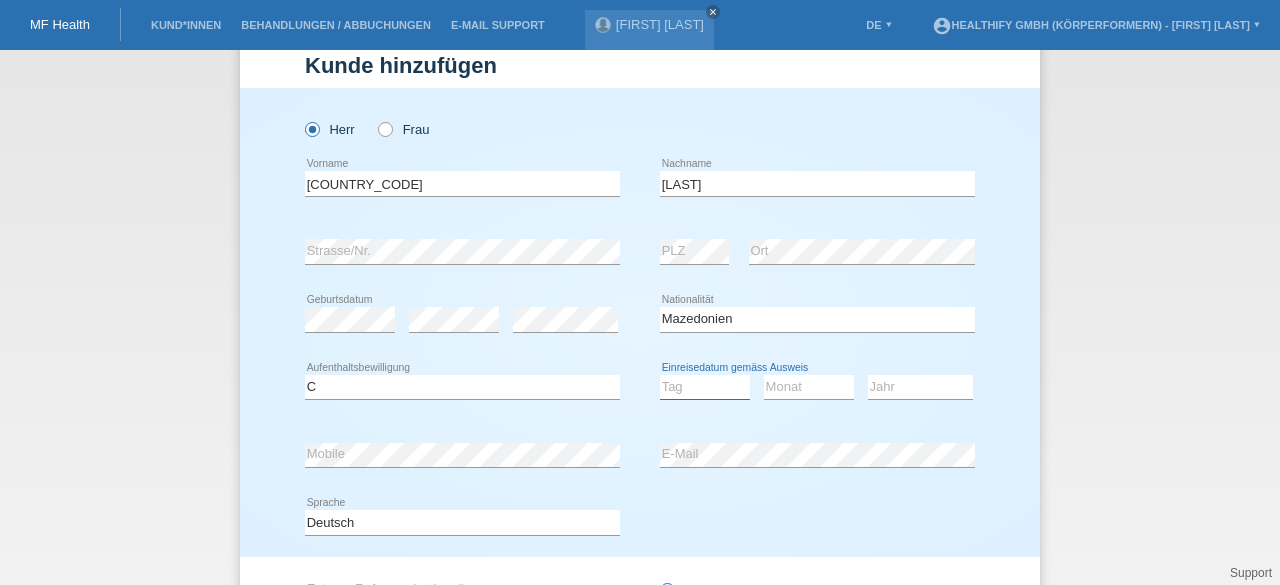 click on "Tag
01
02
03
04
05
06
07
08
09
10 11" at bounding box center [705, 387] 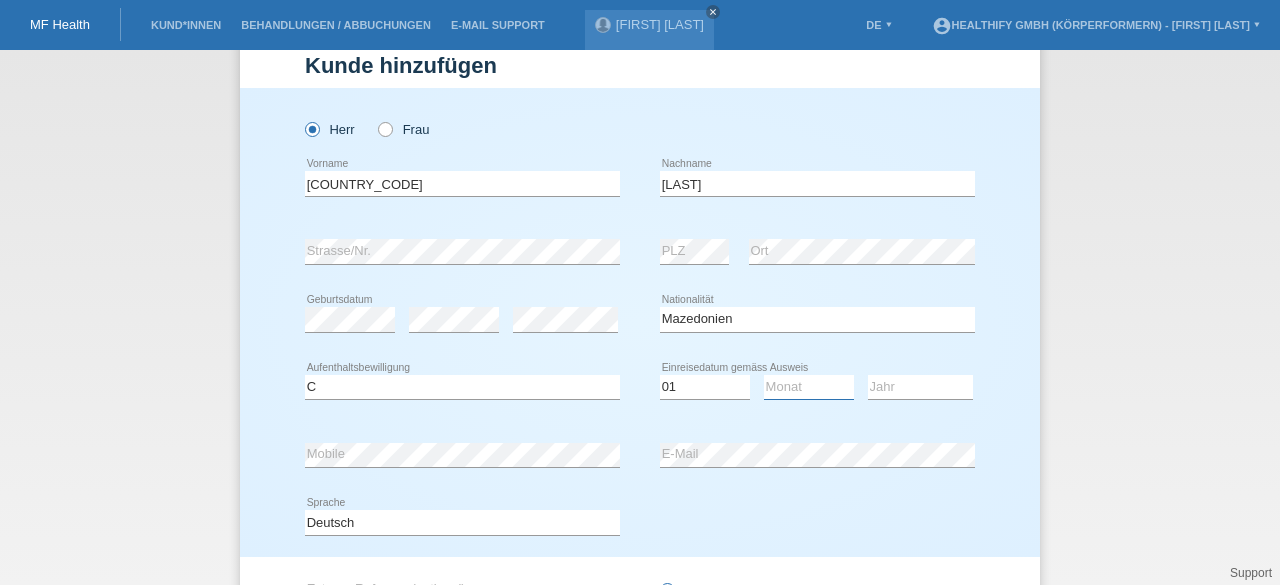 click on "Monat
01
02
03
04
05
06
07
08
09
10 11" at bounding box center [809, 387] 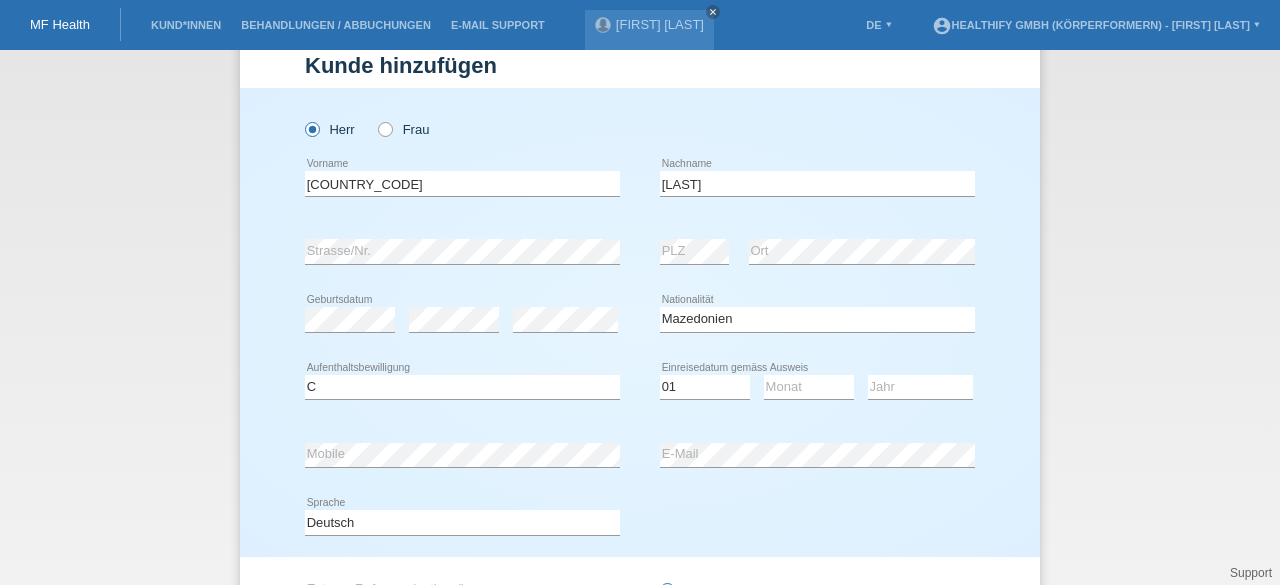 click on "Bitte auswählen...
C
B
B - Flüchtlingsstatus
Andere
error
Aufenthaltsbewilligung
Tag
01 02 03 04 05 06 07 08 09 10 11 12 13 14 15 16" at bounding box center (640, 388) 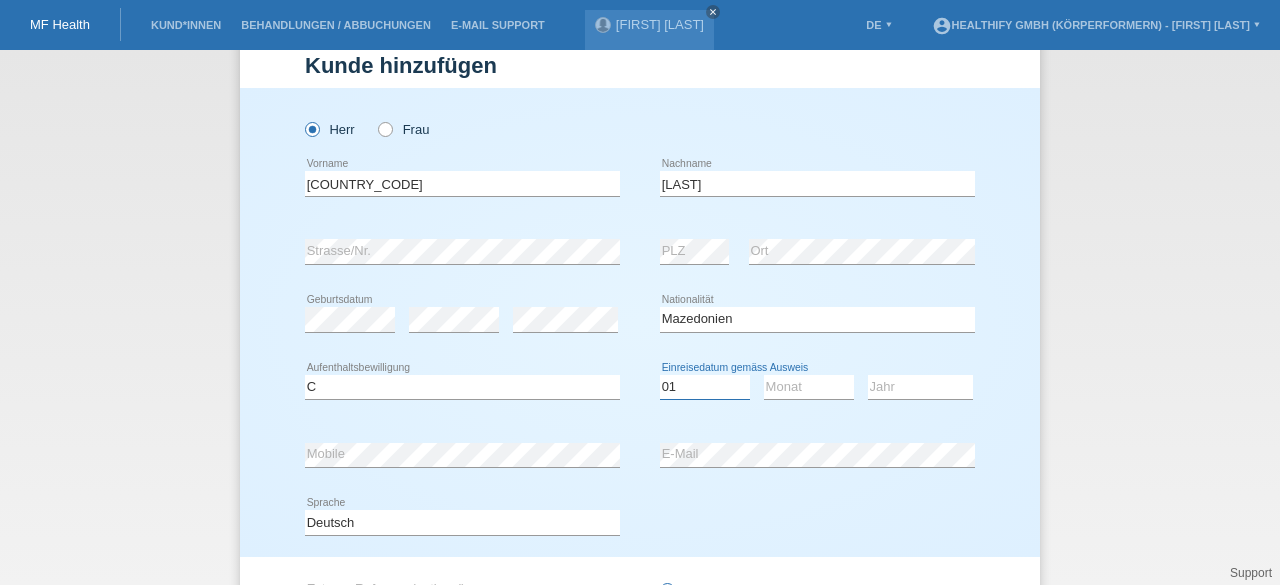 click on "Tag
01
02
03
04
05
06
07
08
09
10 11" at bounding box center (705, 387) 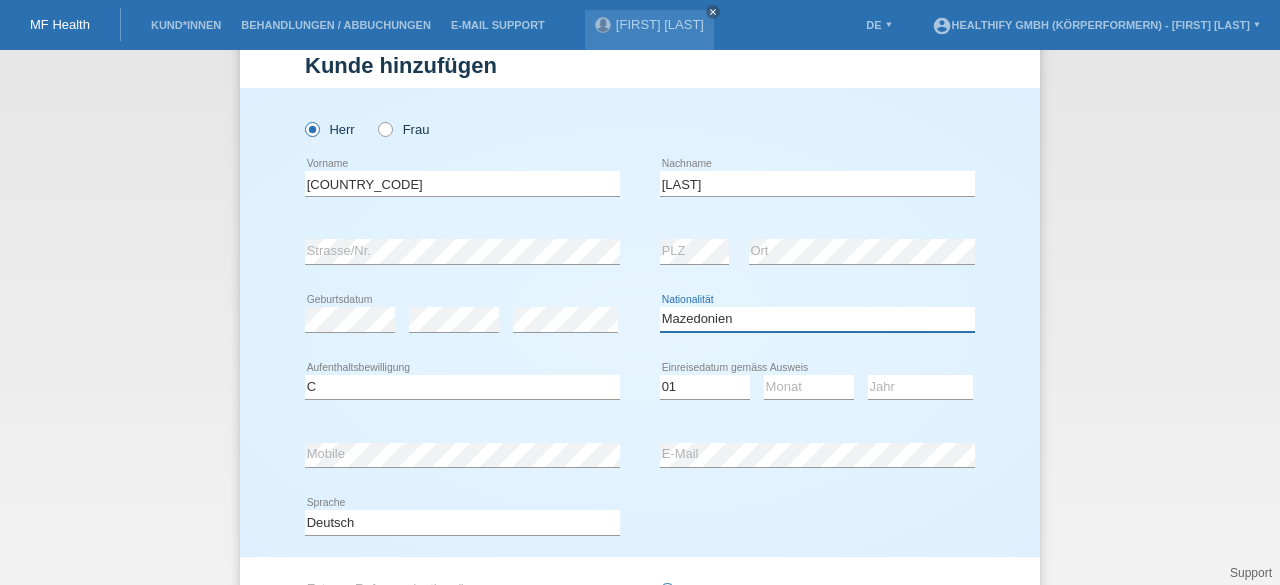 click on "Bitte auswählen...
Schweiz
Deutschland
Liechtenstein
Österreich
------------
Afghanistan
Ägypten
Åland
Albanien
Algerien" at bounding box center [817, 319] 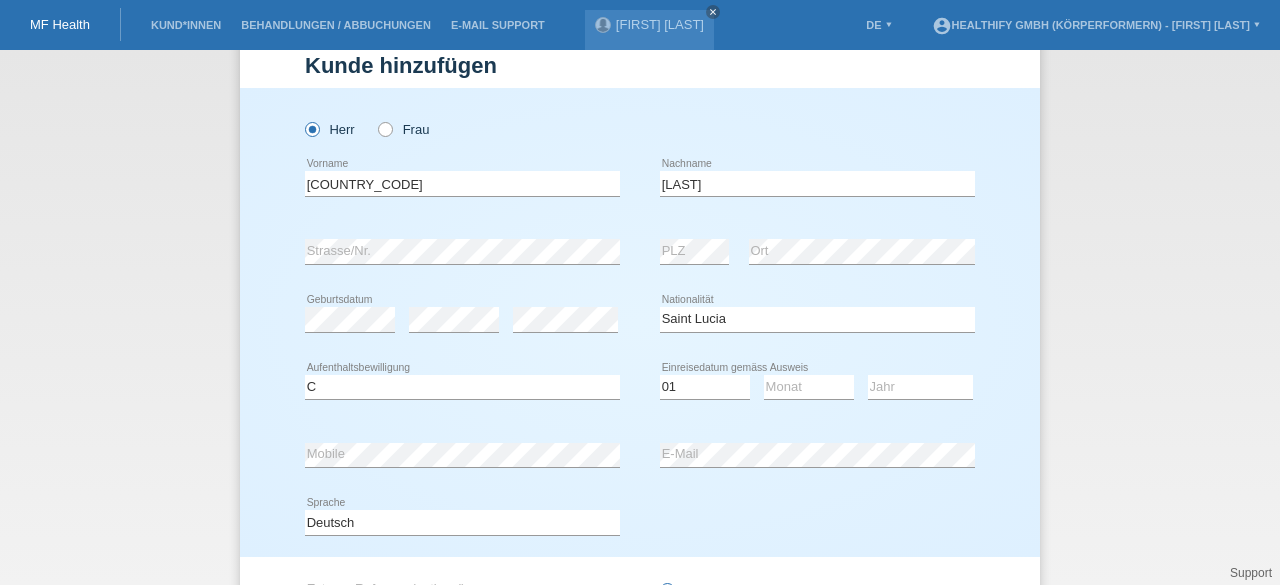 click on "Bitte auswählen...
Schweiz
Deutschland
Liechtenstein
Österreich
------------
Afghanistan
Ägypten
Åland
Albanien
Algerien Andorra Angola" at bounding box center [817, 320] 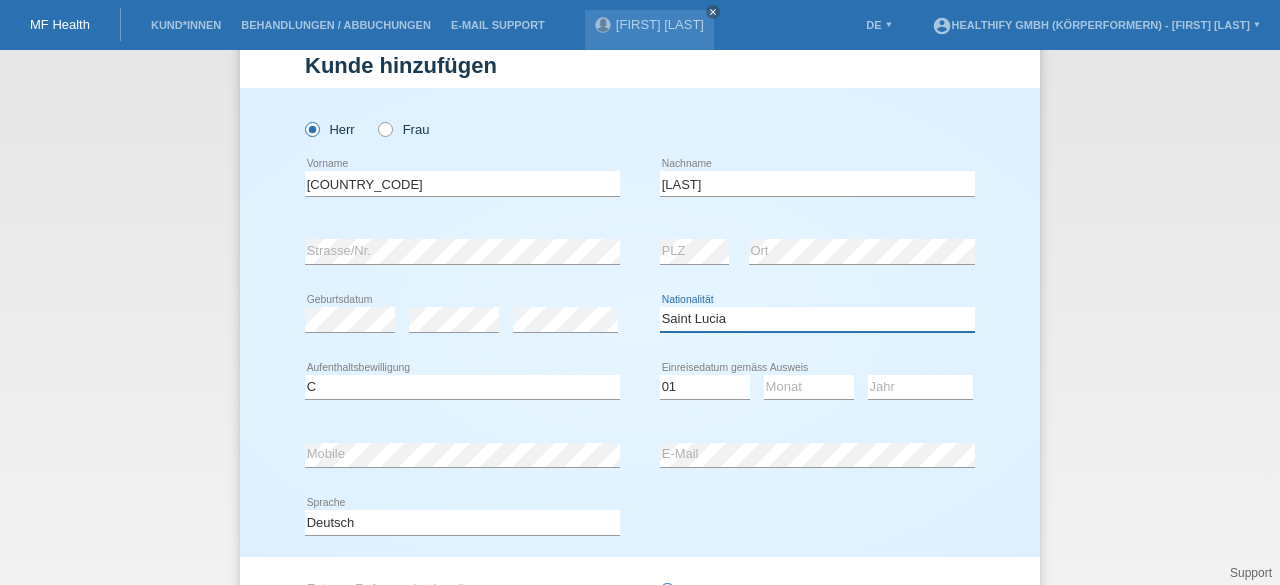 click on "Bitte auswählen...
Schweiz
Deutschland
Liechtenstein
Österreich
------------
Afghanistan
Ägypten
Åland
Albanien
Algerien" at bounding box center [817, 319] 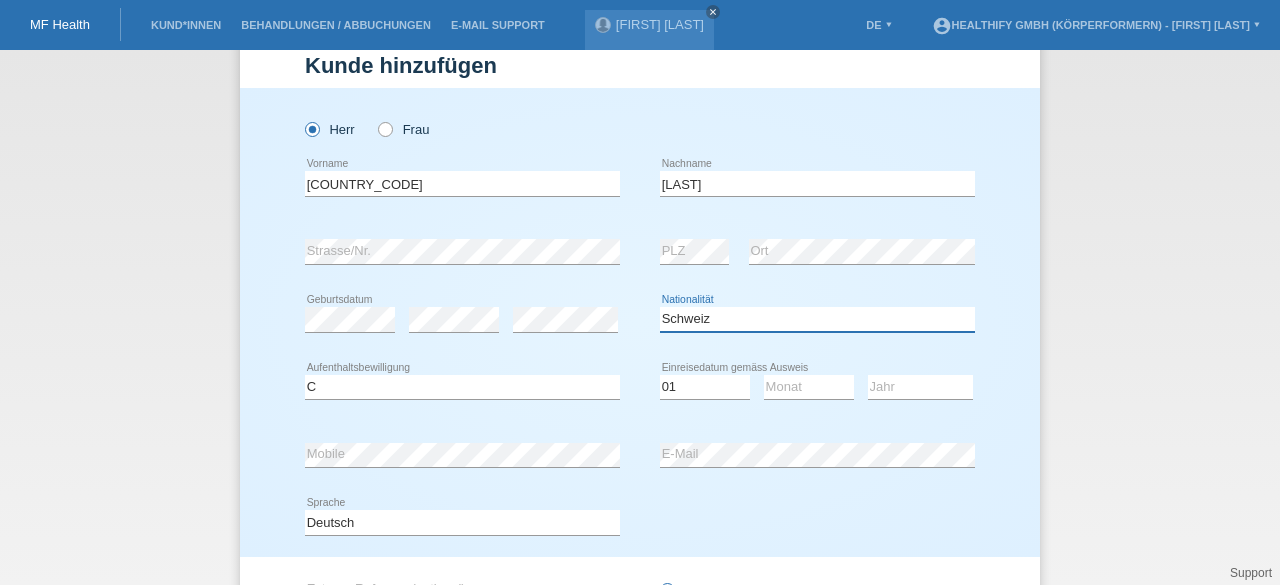 click on "Bitte auswählen...
Schweiz
Deutschland
Liechtenstein
Österreich
------------
Afghanistan
Ägypten
Åland
Albanien
Algerien" at bounding box center (817, 319) 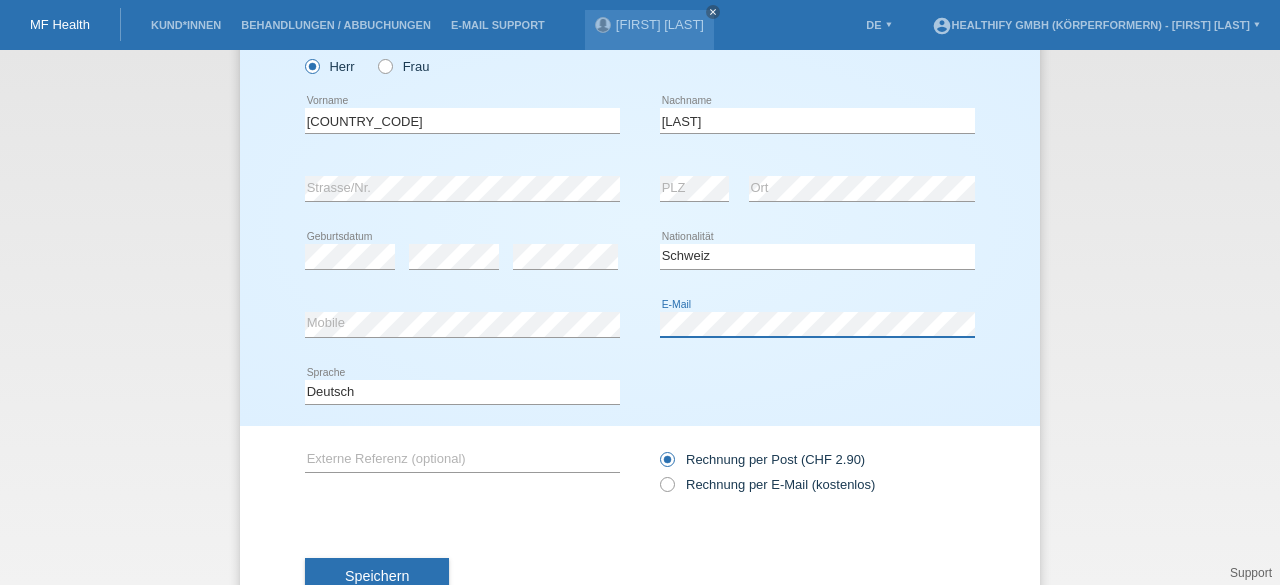 scroll, scrollTop: 115, scrollLeft: 0, axis: vertical 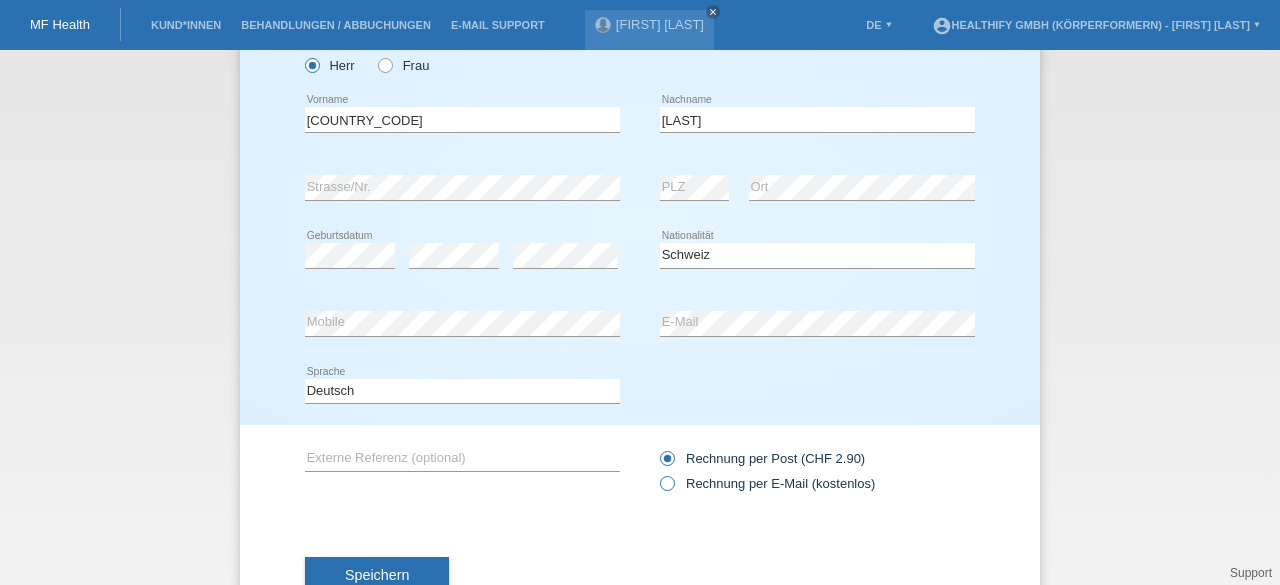 click at bounding box center (657, 473) 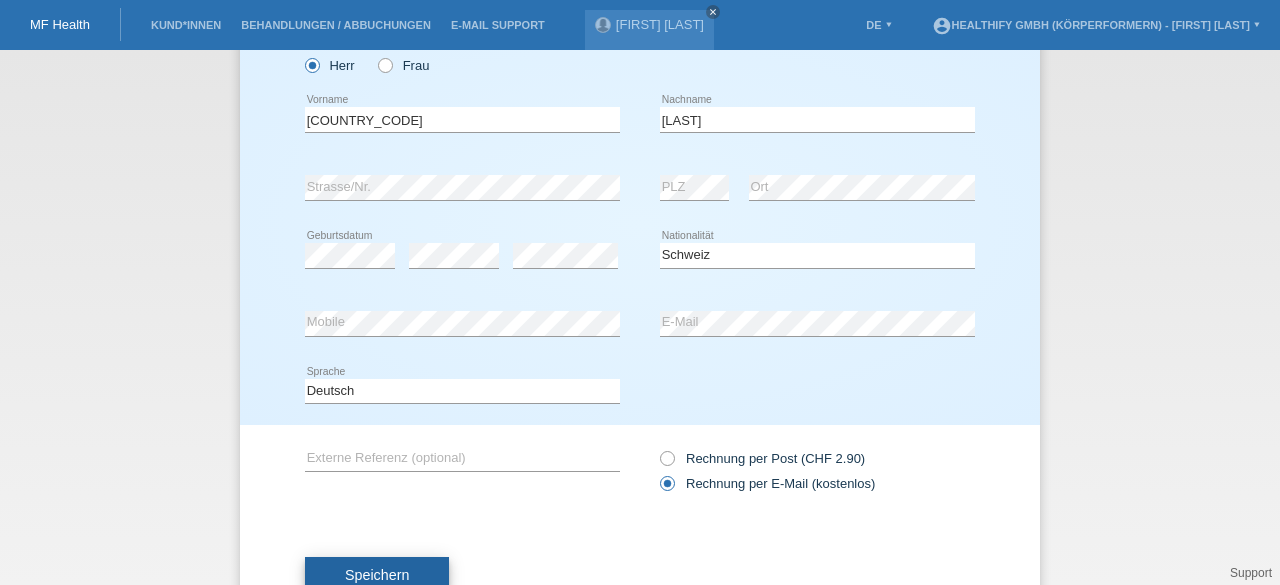 click on "Speichern" at bounding box center (377, 576) 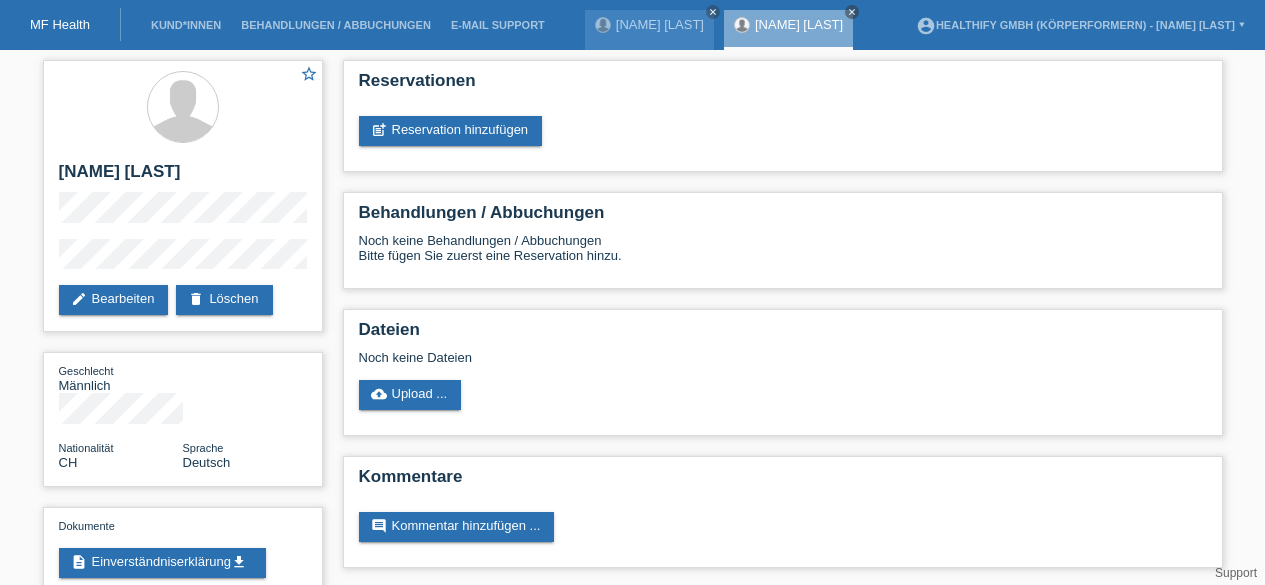 scroll, scrollTop: 0, scrollLeft: 0, axis: both 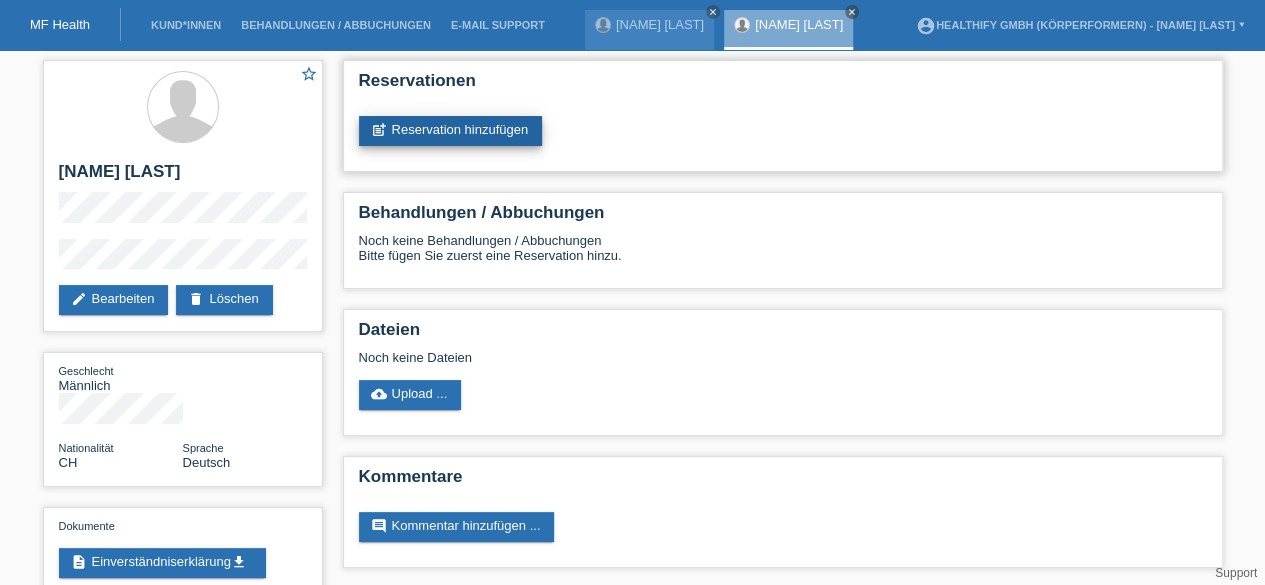 click on "post_add  Reservation hinzufügen" at bounding box center (451, 131) 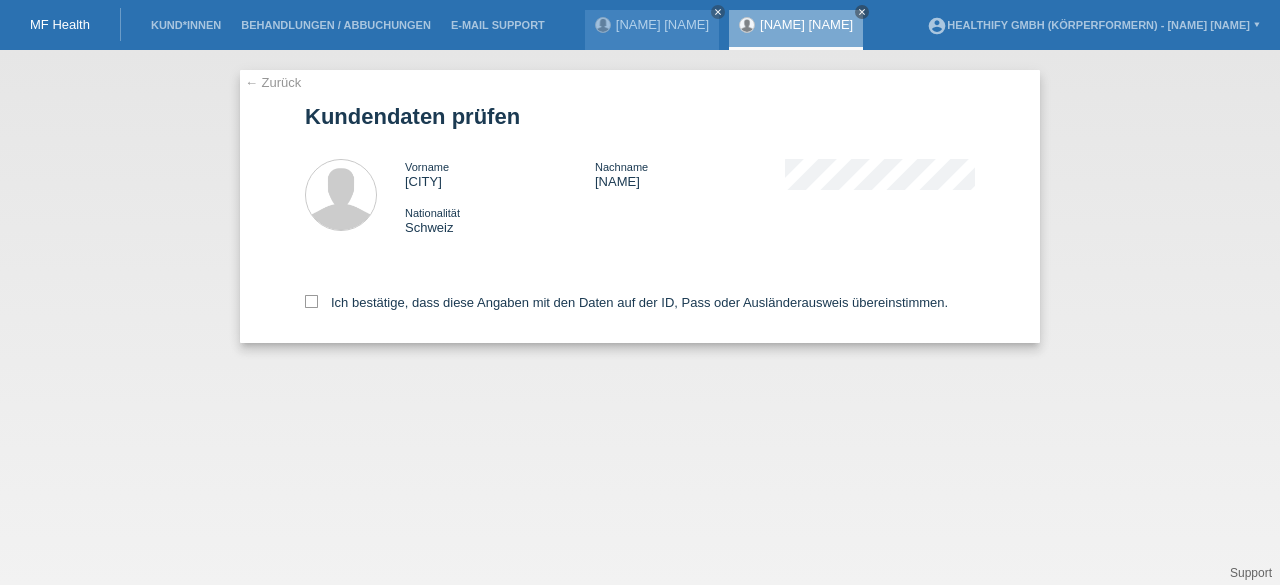scroll, scrollTop: 0, scrollLeft: 0, axis: both 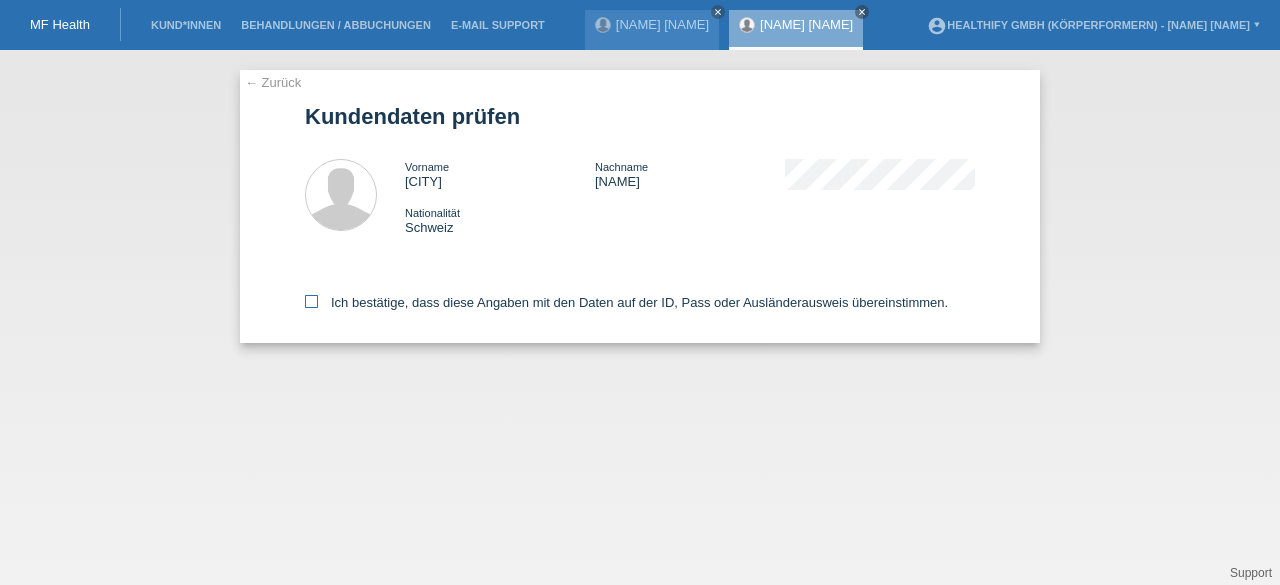 click at bounding box center [311, 301] 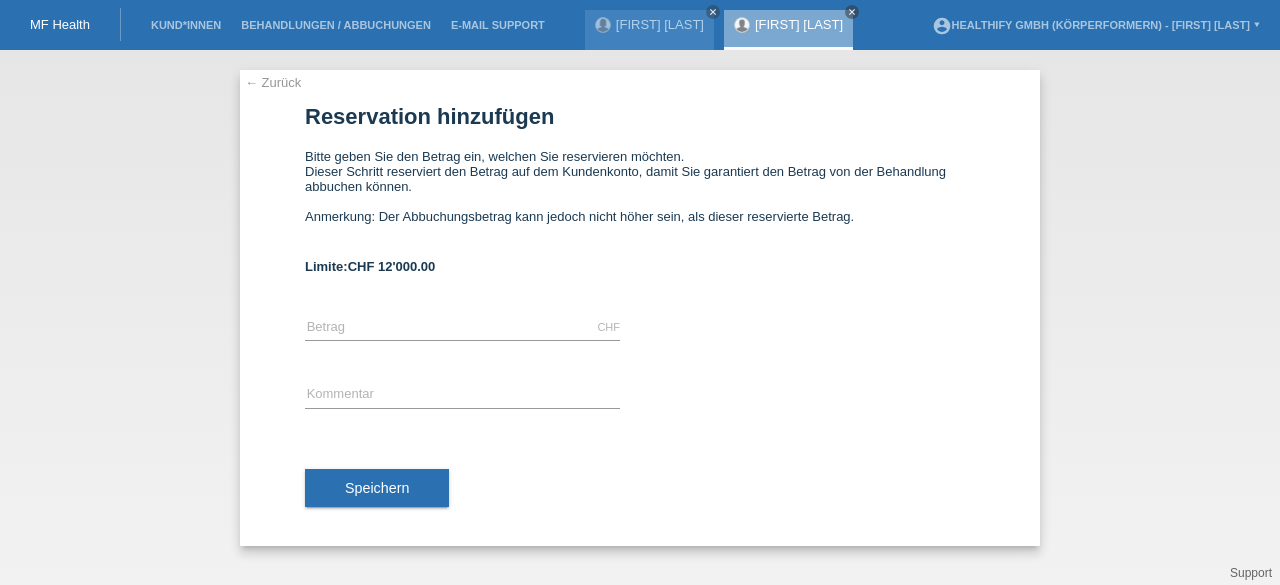 scroll, scrollTop: 0, scrollLeft: 0, axis: both 